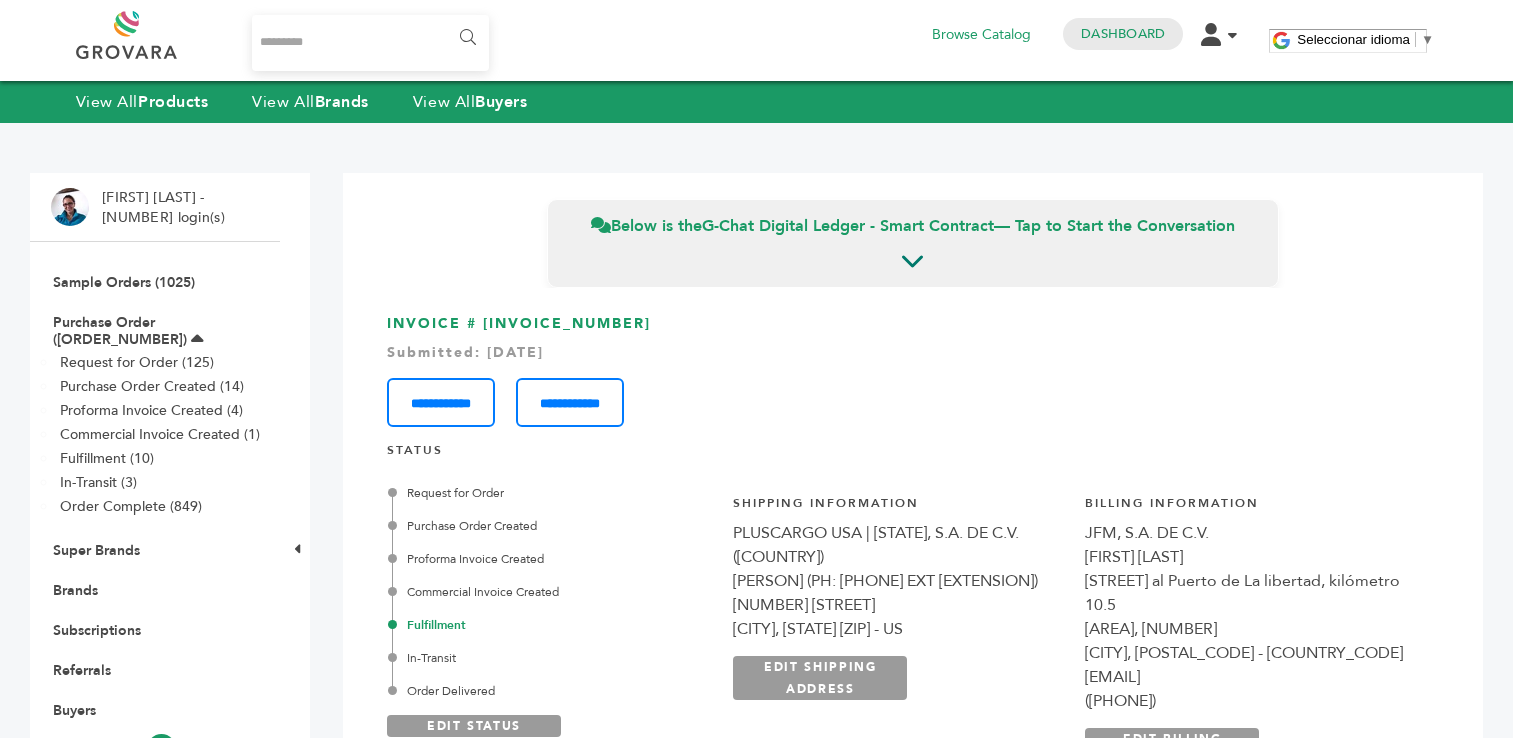 scroll, scrollTop: 0, scrollLeft: 0, axis: both 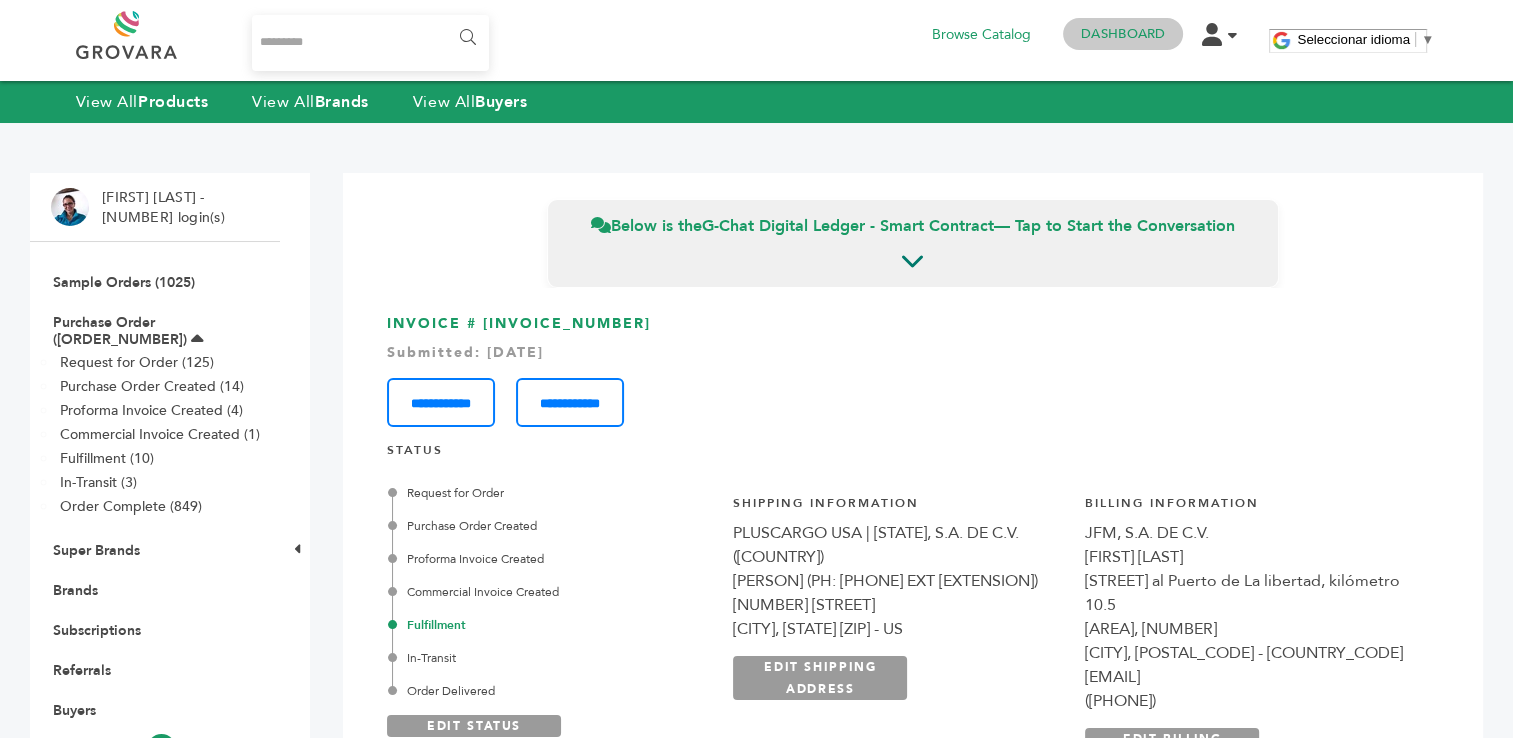 click on "Dashboard" at bounding box center [1123, 34] 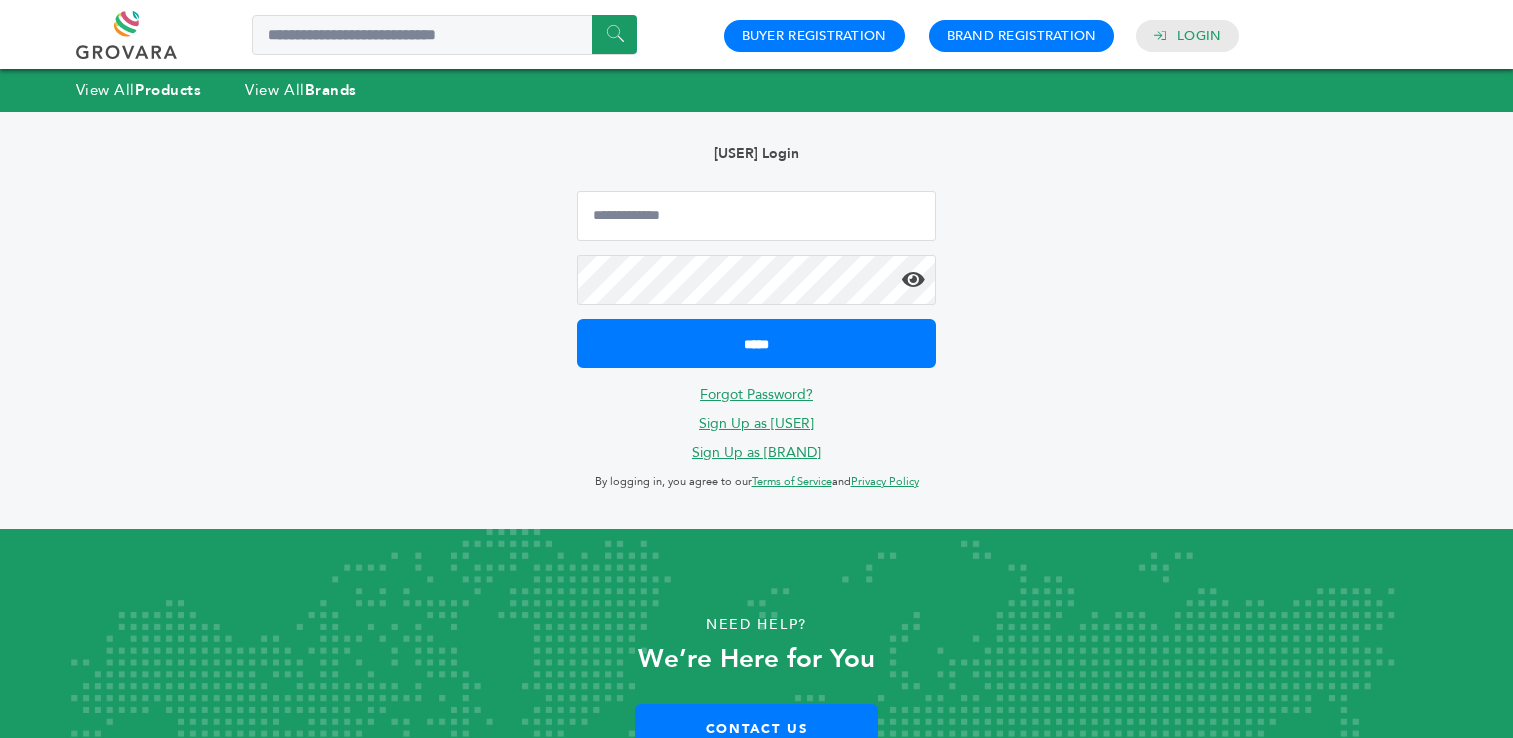 scroll, scrollTop: 0, scrollLeft: 0, axis: both 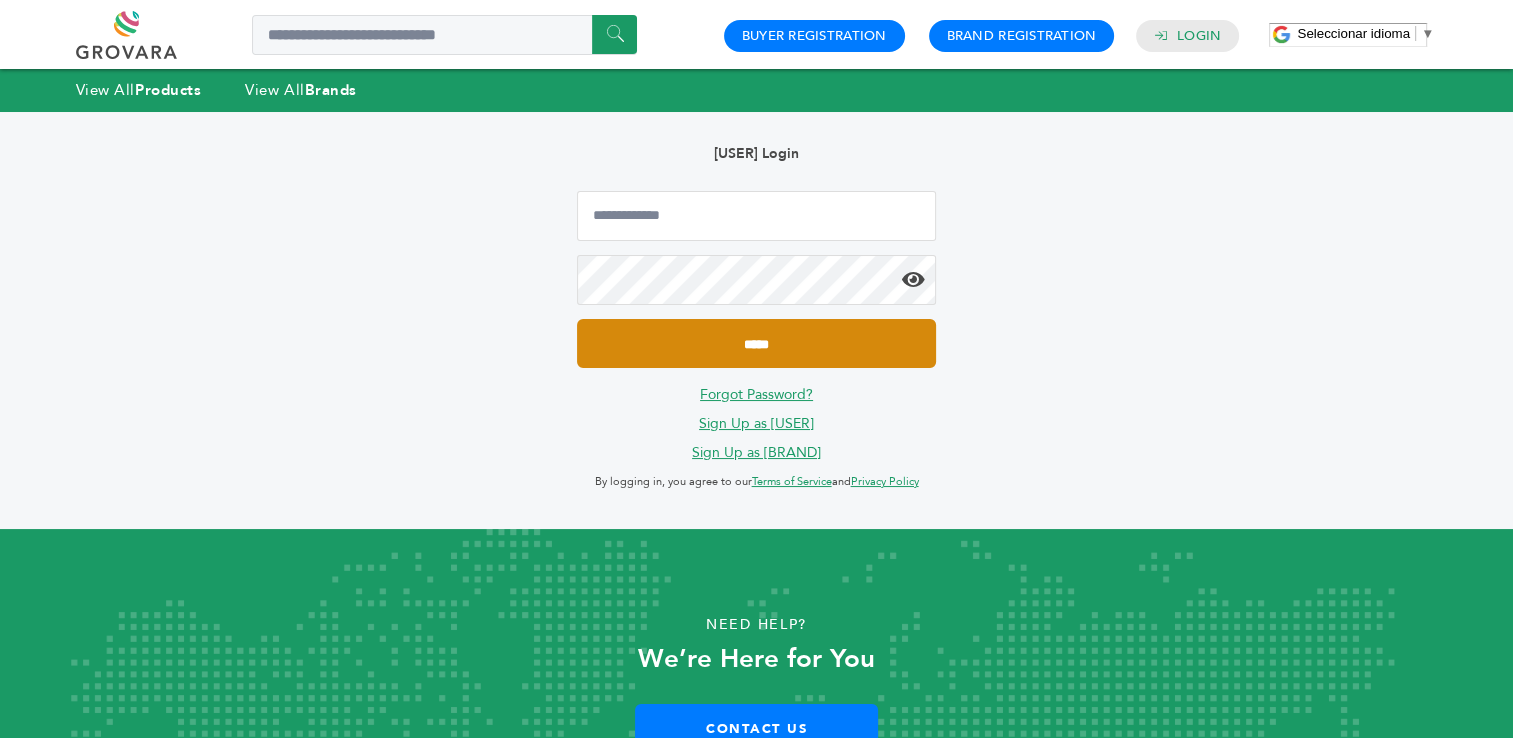 type on "**********" 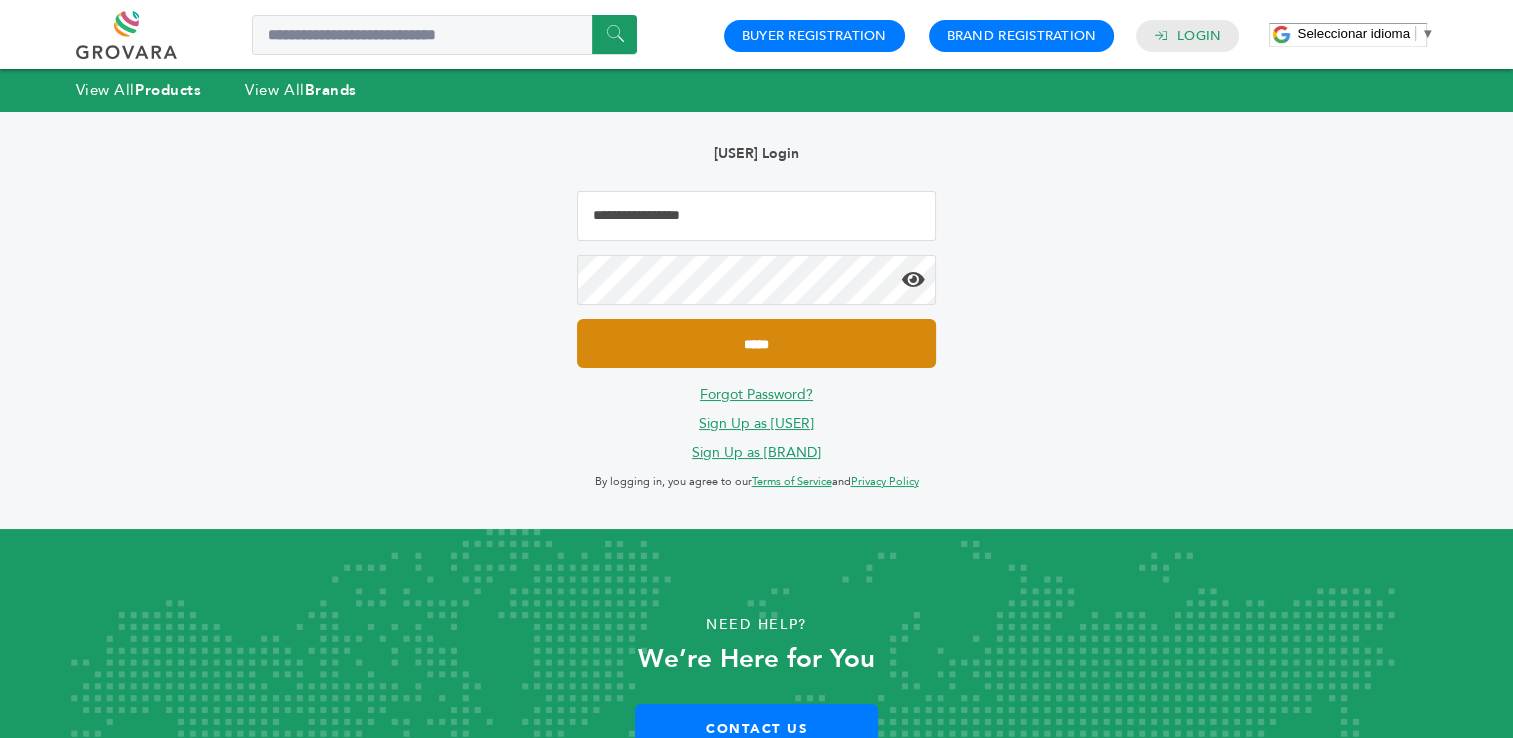 click on "*****" at bounding box center (756, 343) 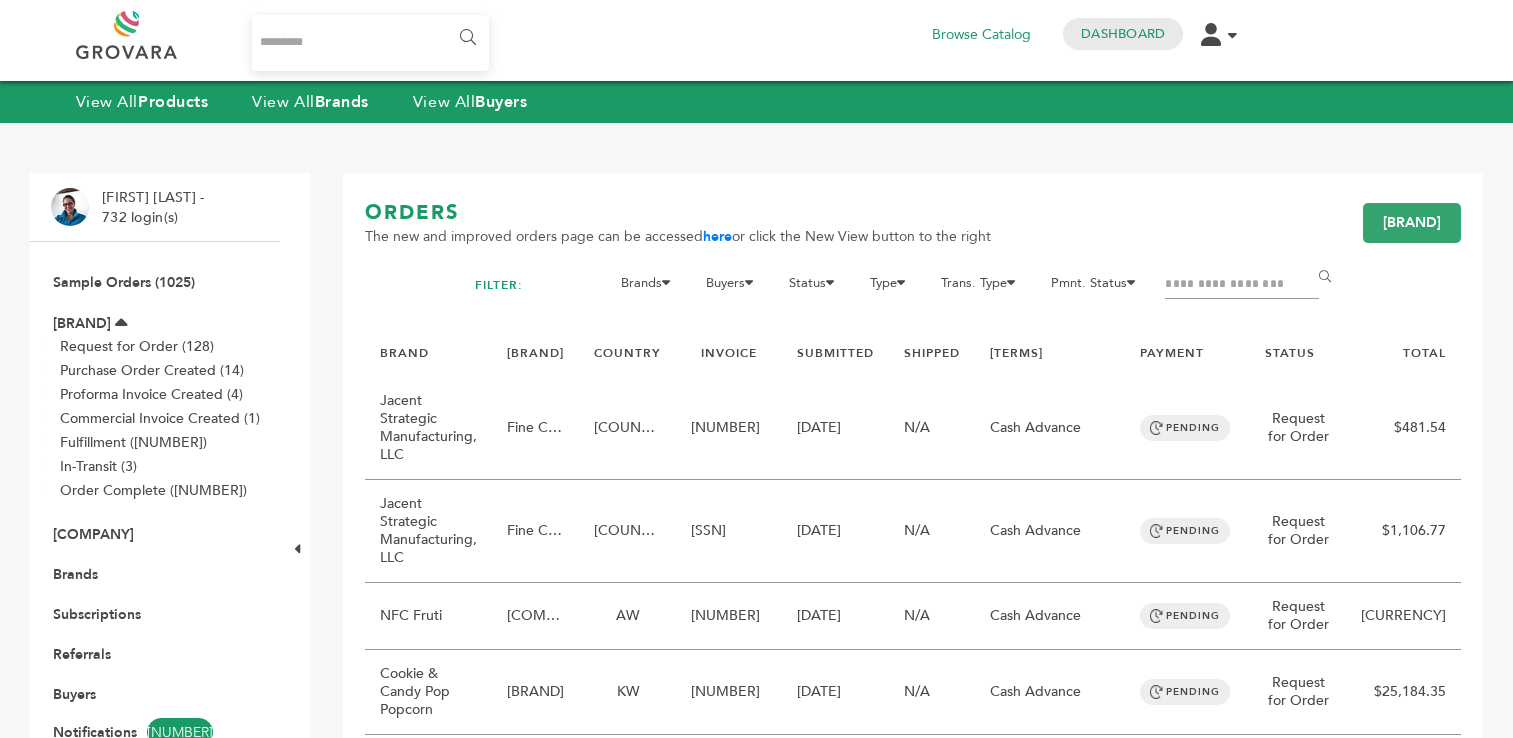 scroll, scrollTop: 0, scrollLeft: 0, axis: both 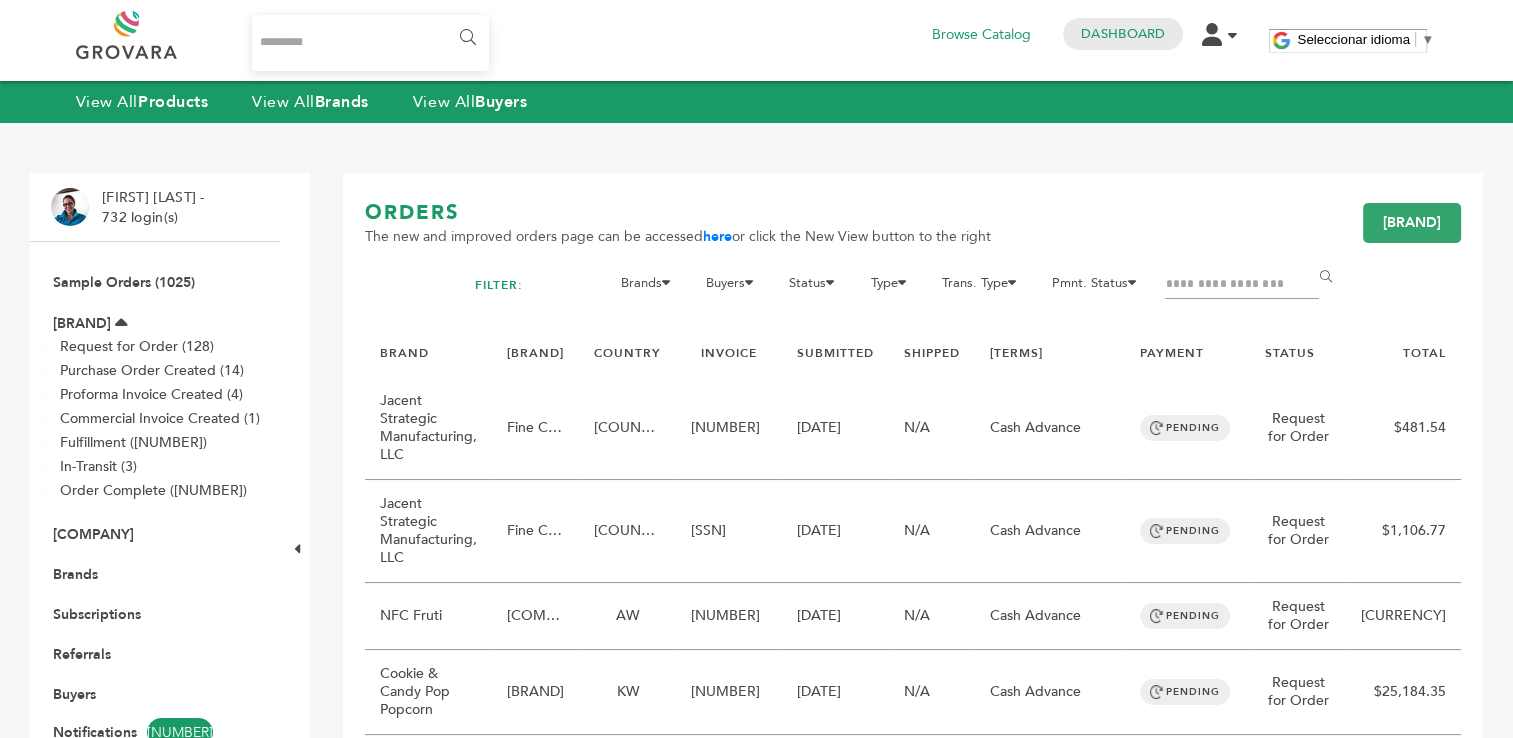 click at bounding box center [1242, 285] 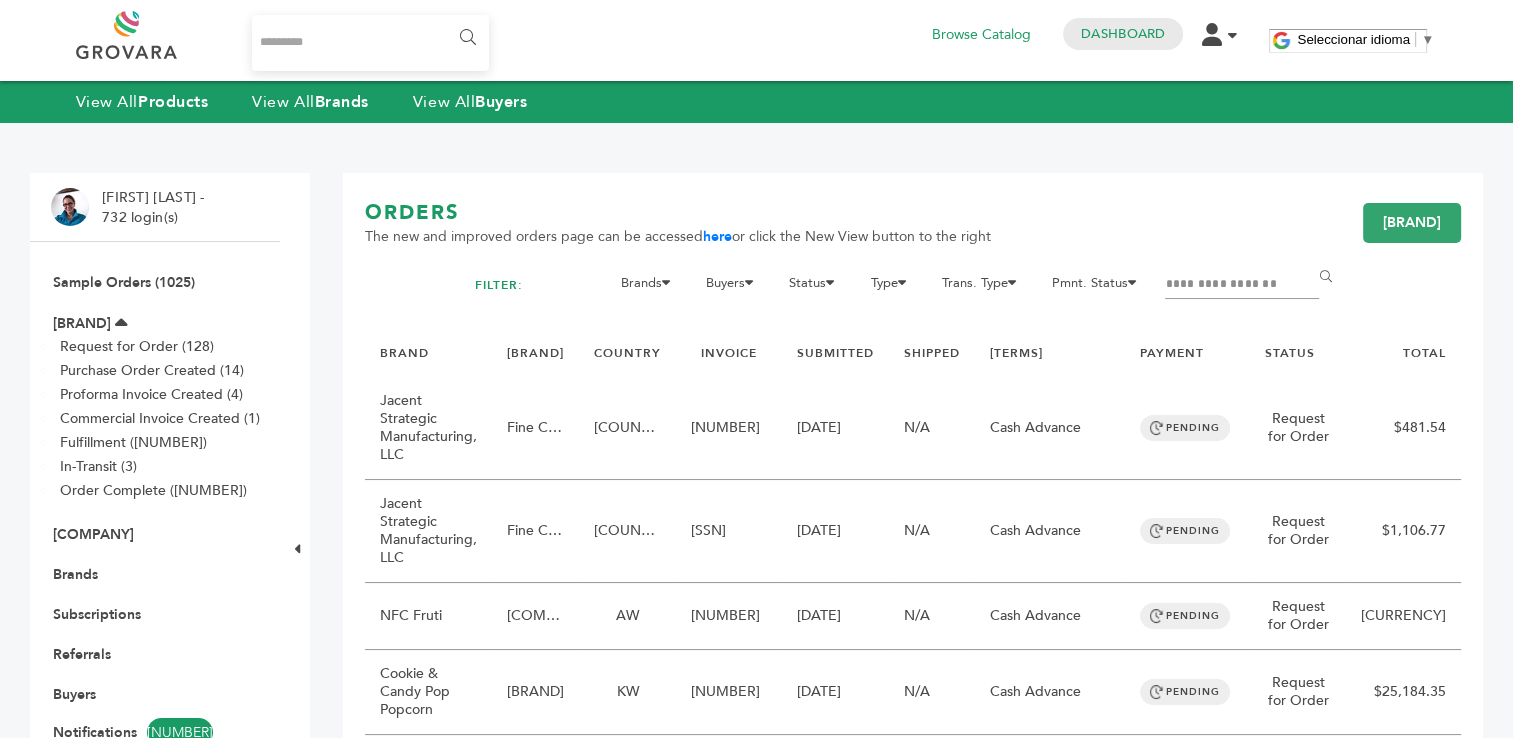type on "**********" 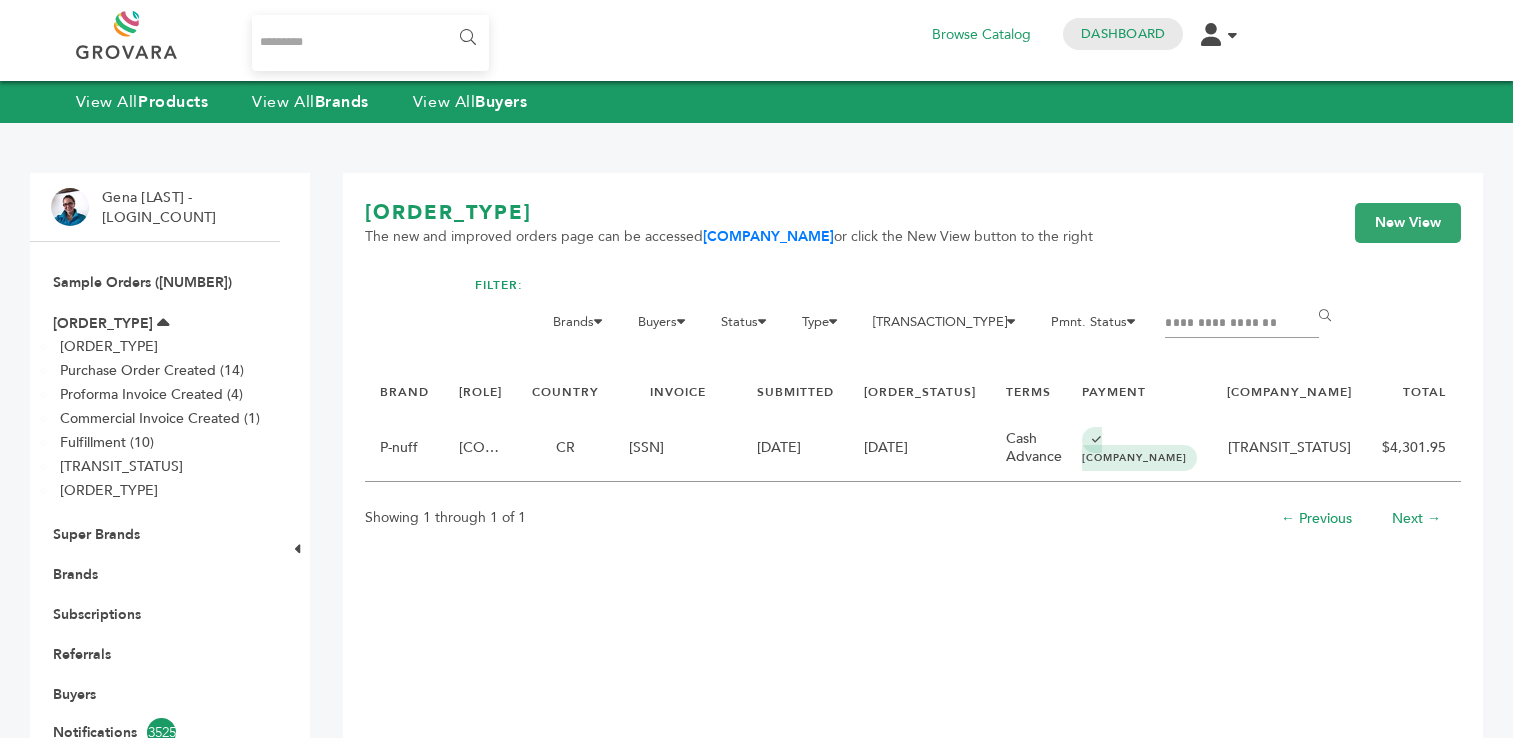 scroll, scrollTop: 0, scrollLeft: 0, axis: both 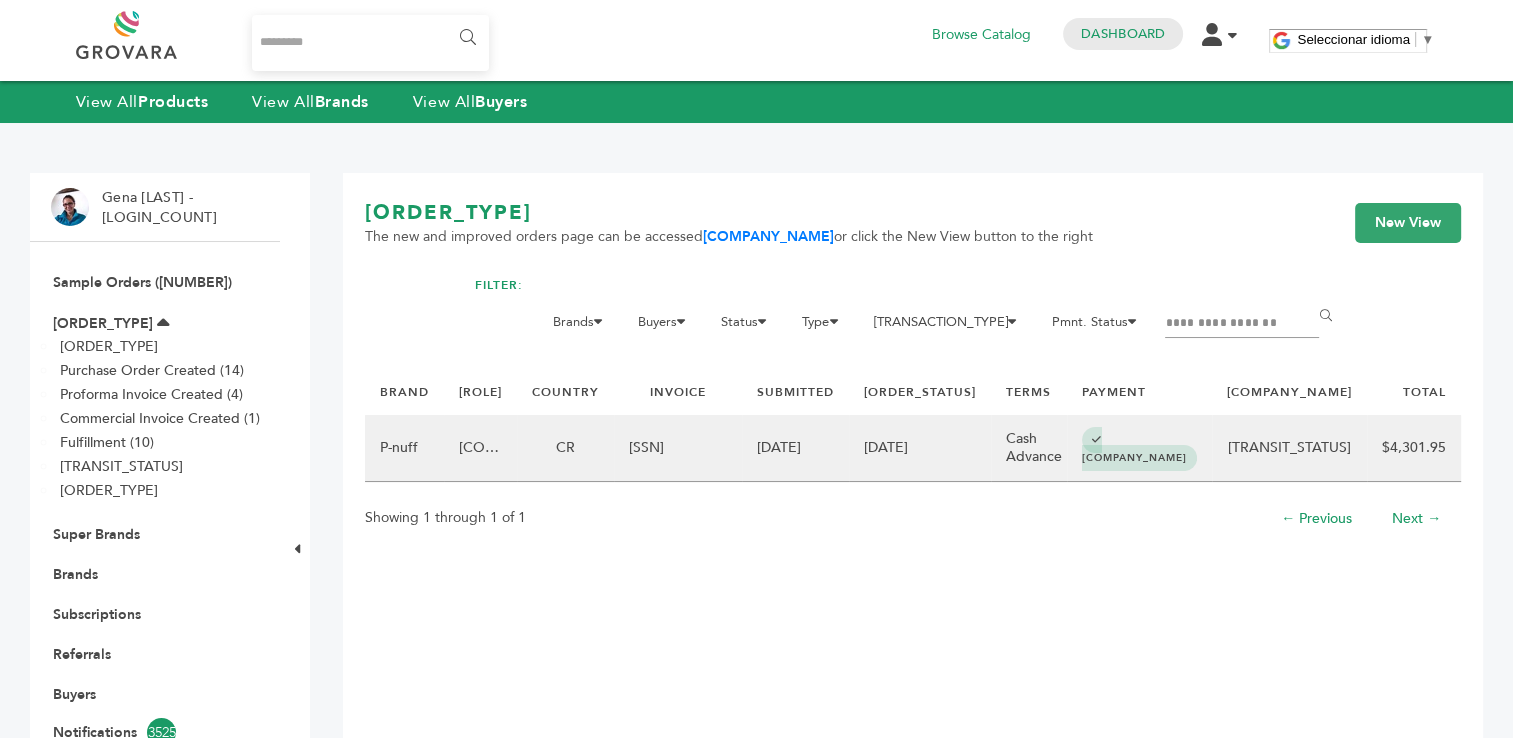 click on "[DATE]" at bounding box center (795, 448) 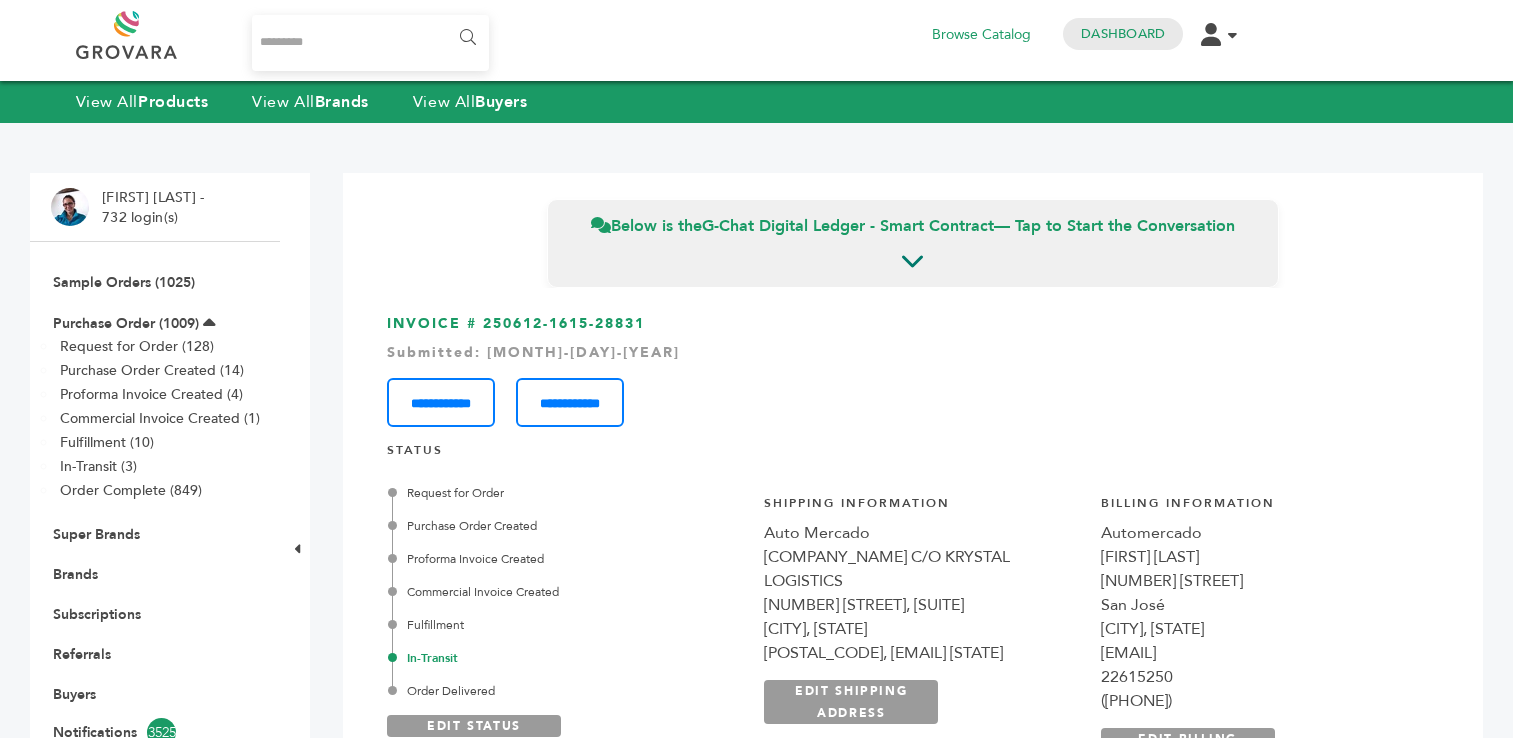 scroll, scrollTop: 0, scrollLeft: 0, axis: both 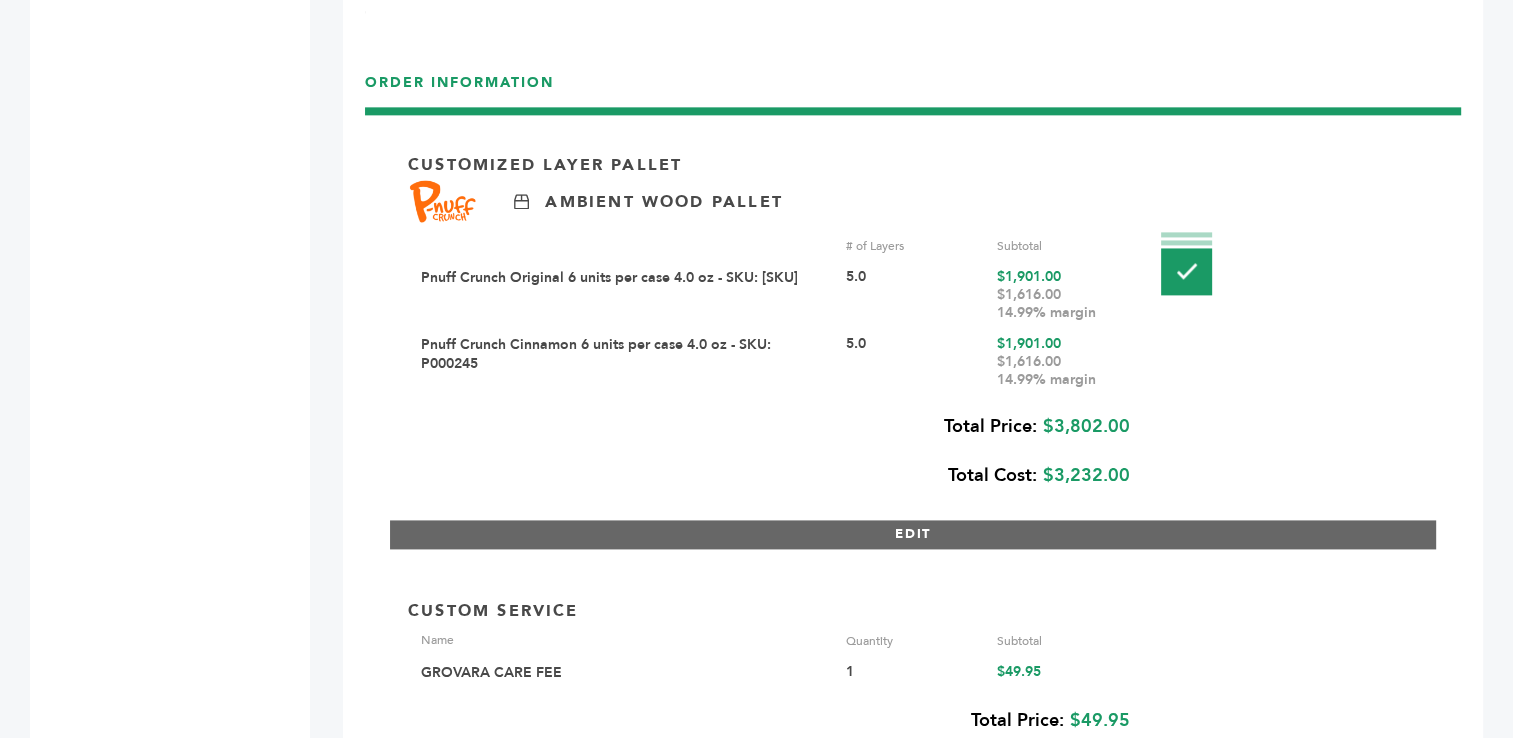 click on "EDIT" at bounding box center [913, 534] 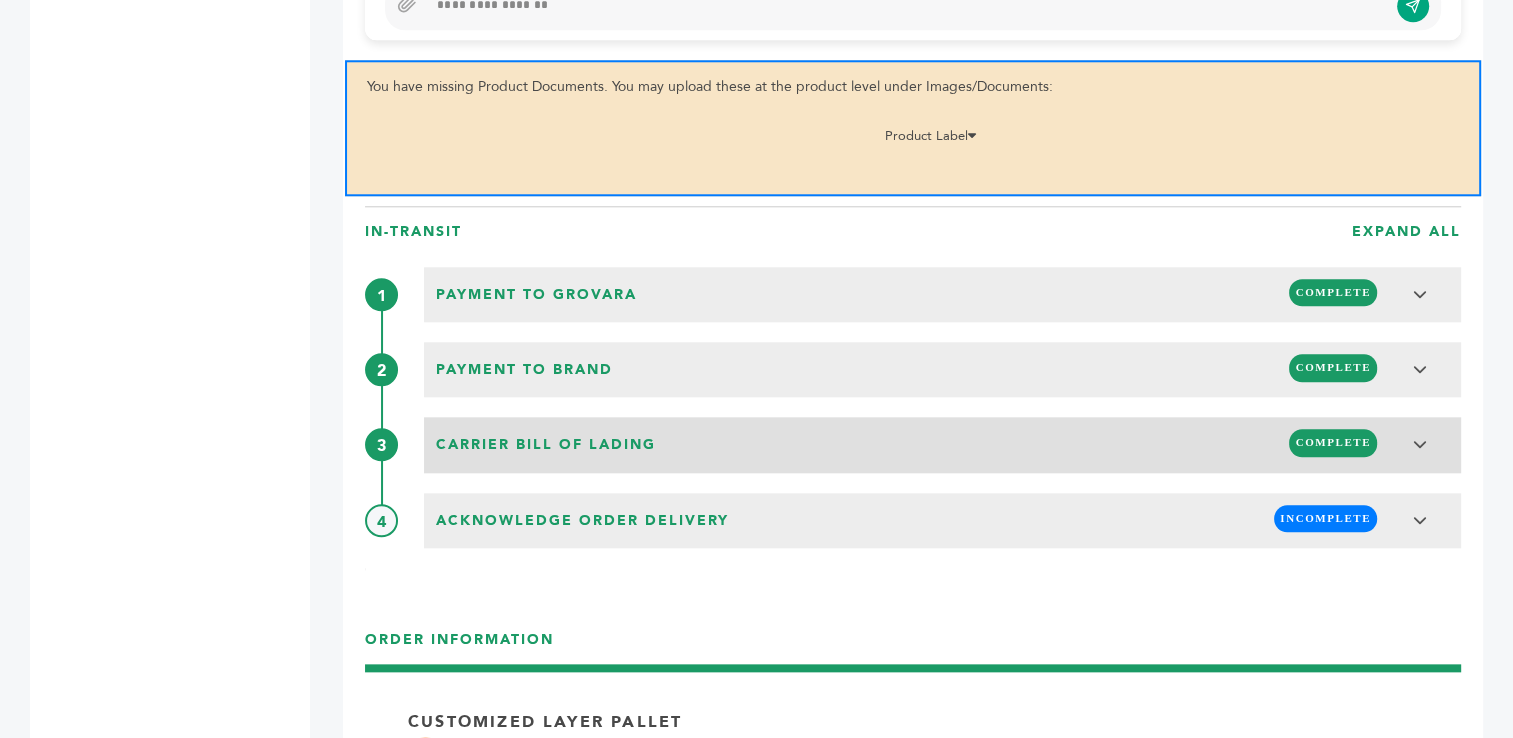 scroll, scrollTop: 2059, scrollLeft: 0, axis: vertical 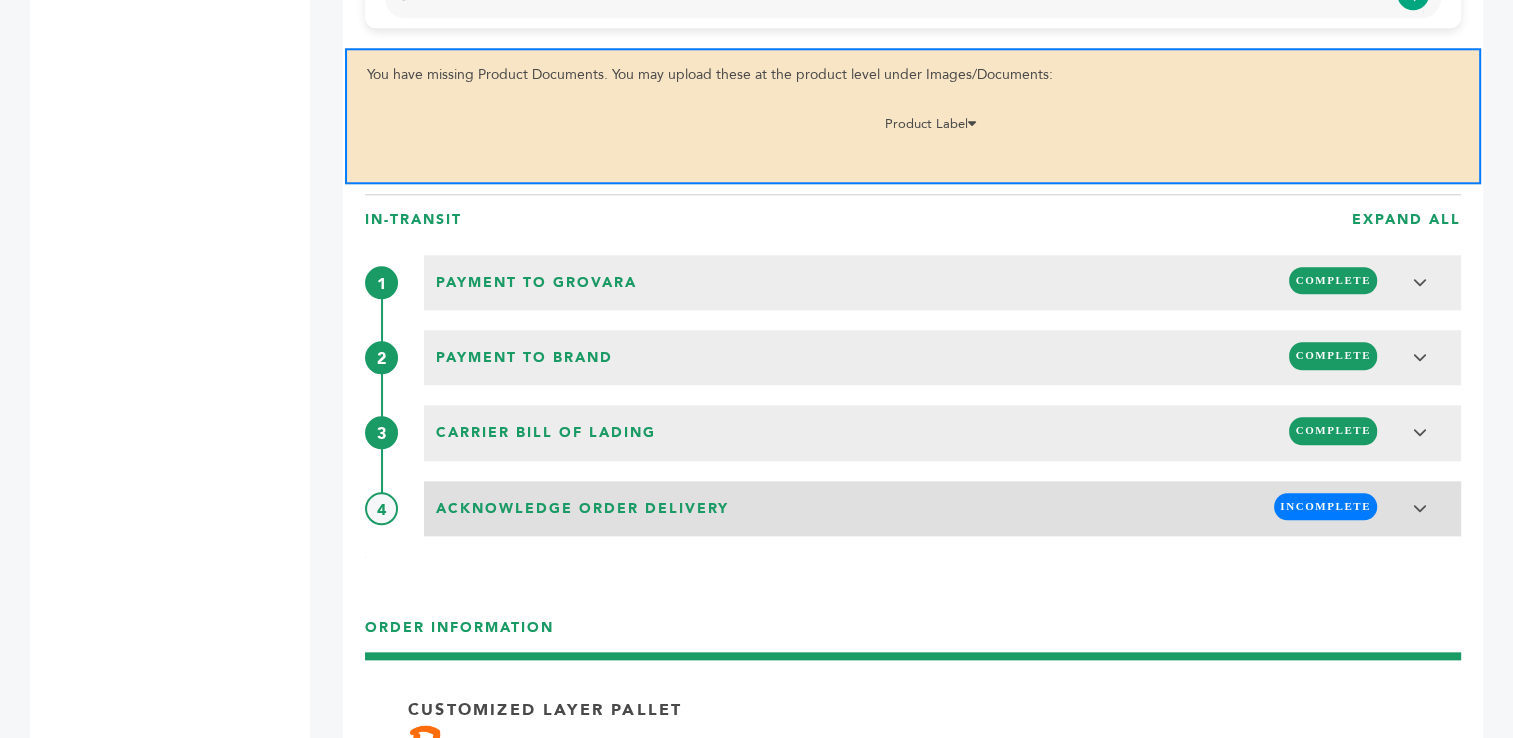 click on "INCOMPLETE" at bounding box center [1325, 506] 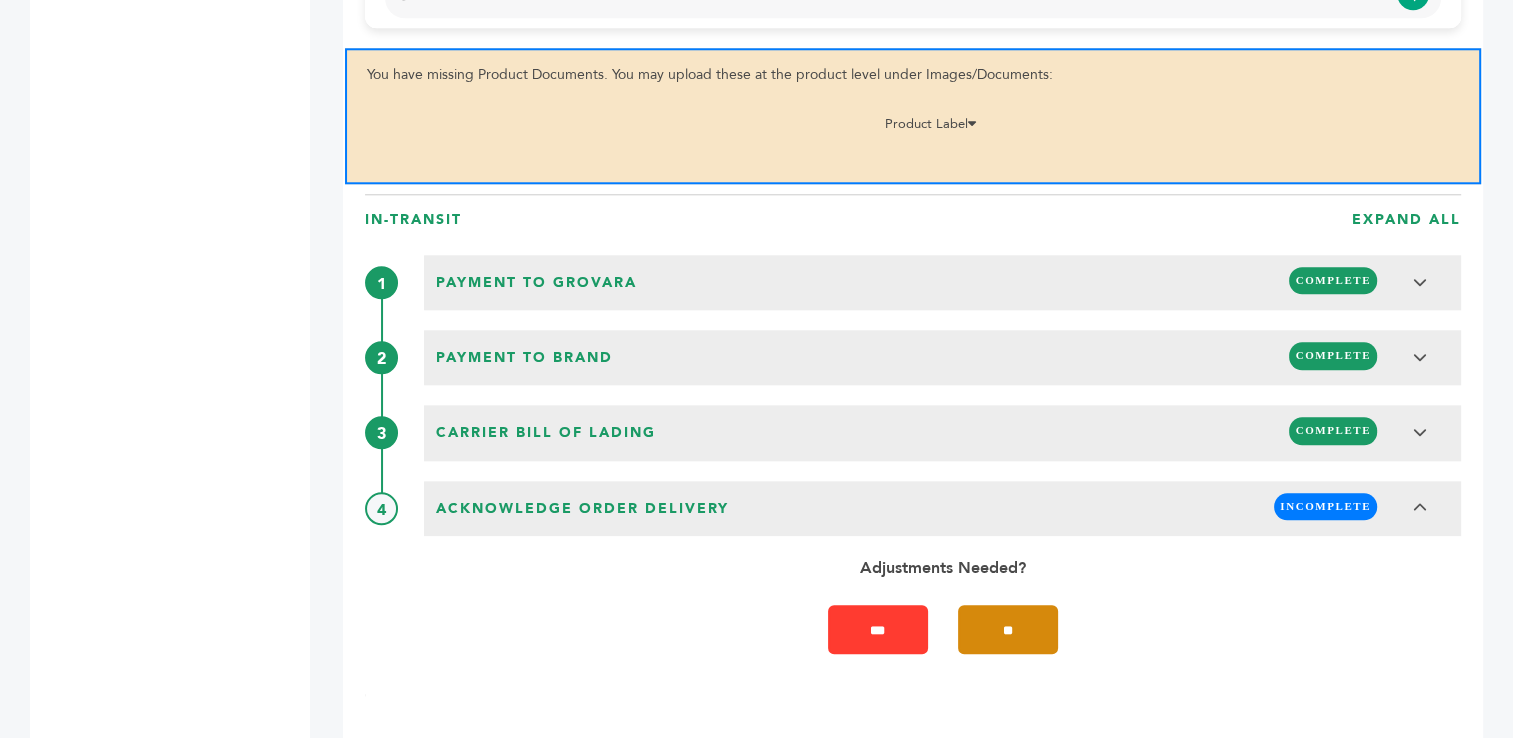 click on "**" at bounding box center [1008, 629] 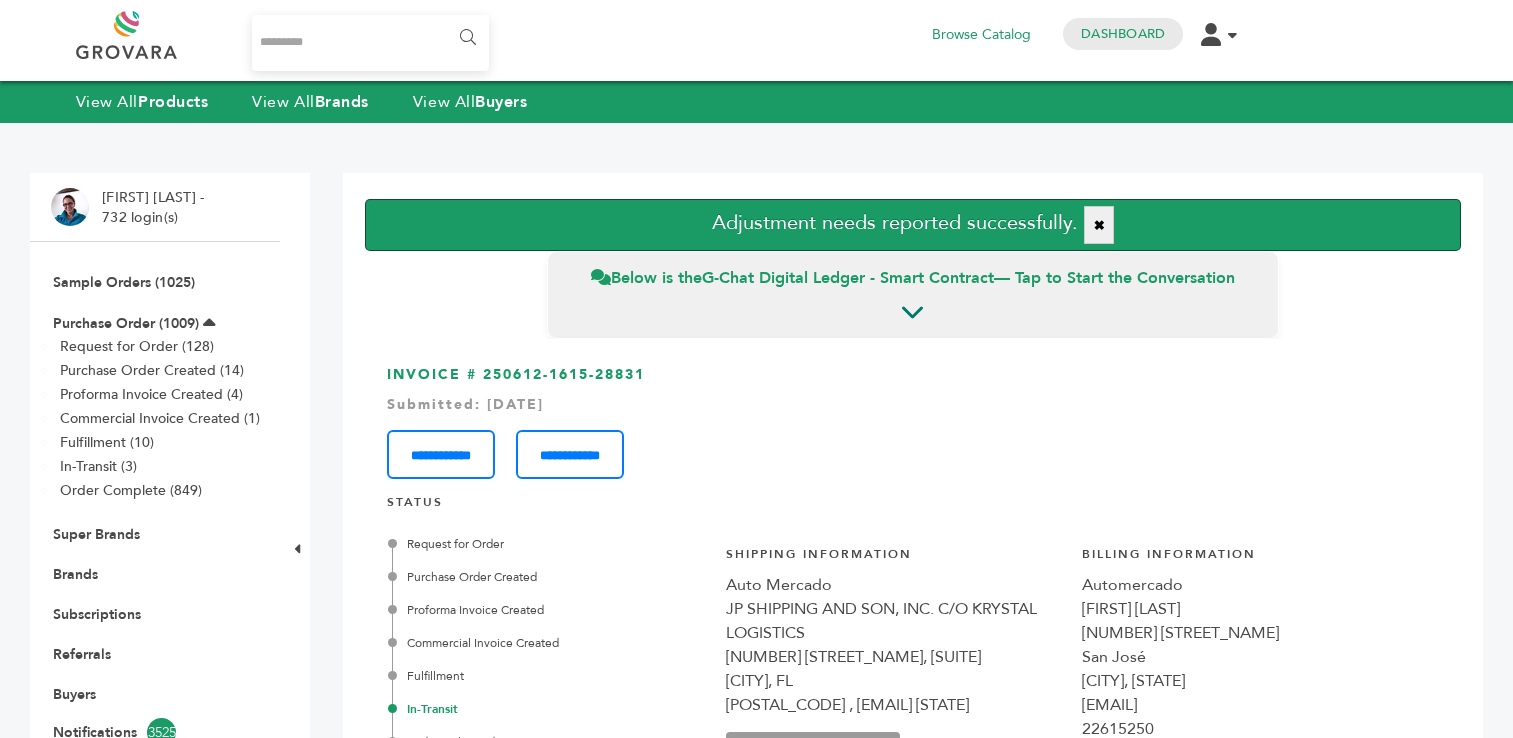 scroll, scrollTop: 0, scrollLeft: 0, axis: both 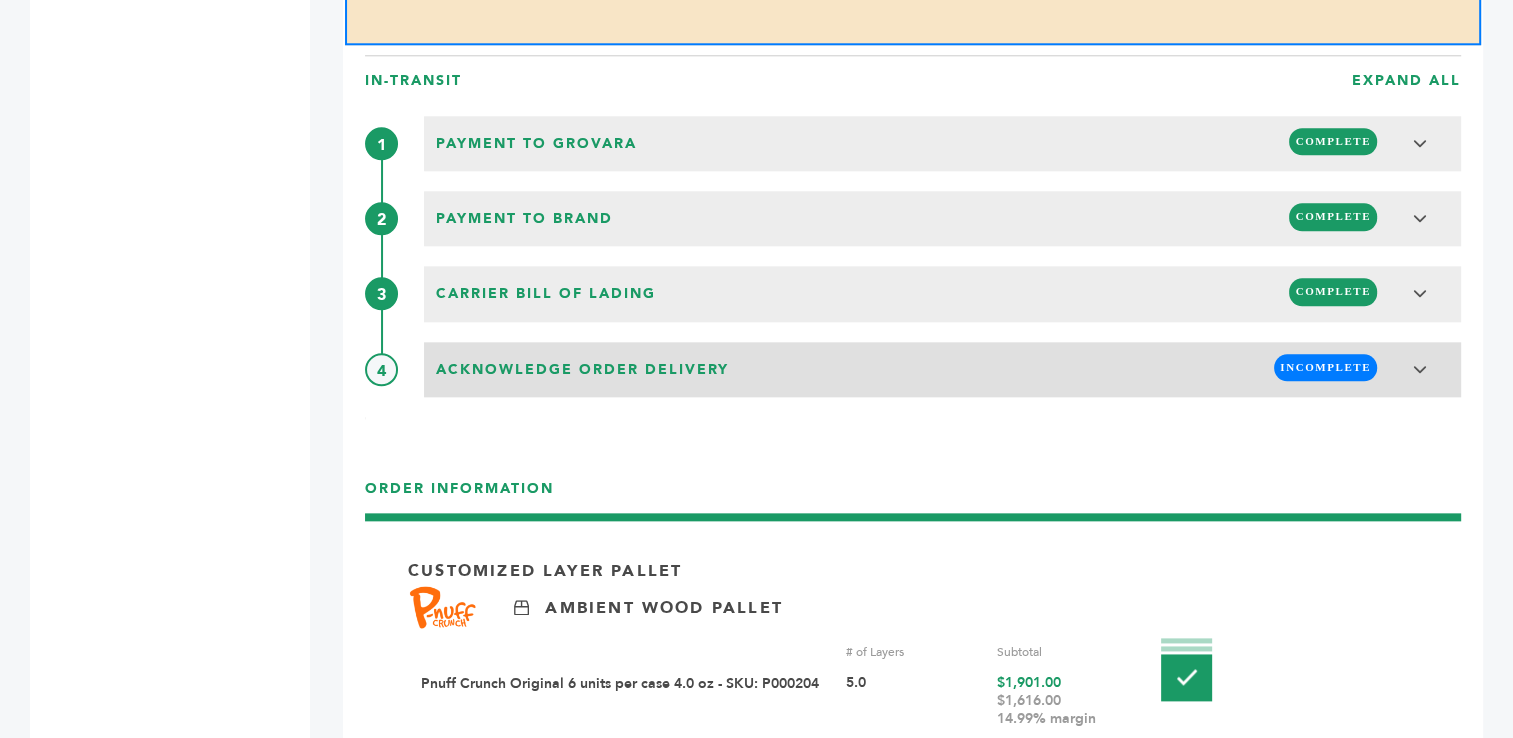 click on "INCOMPLETE" at bounding box center (1325, 367) 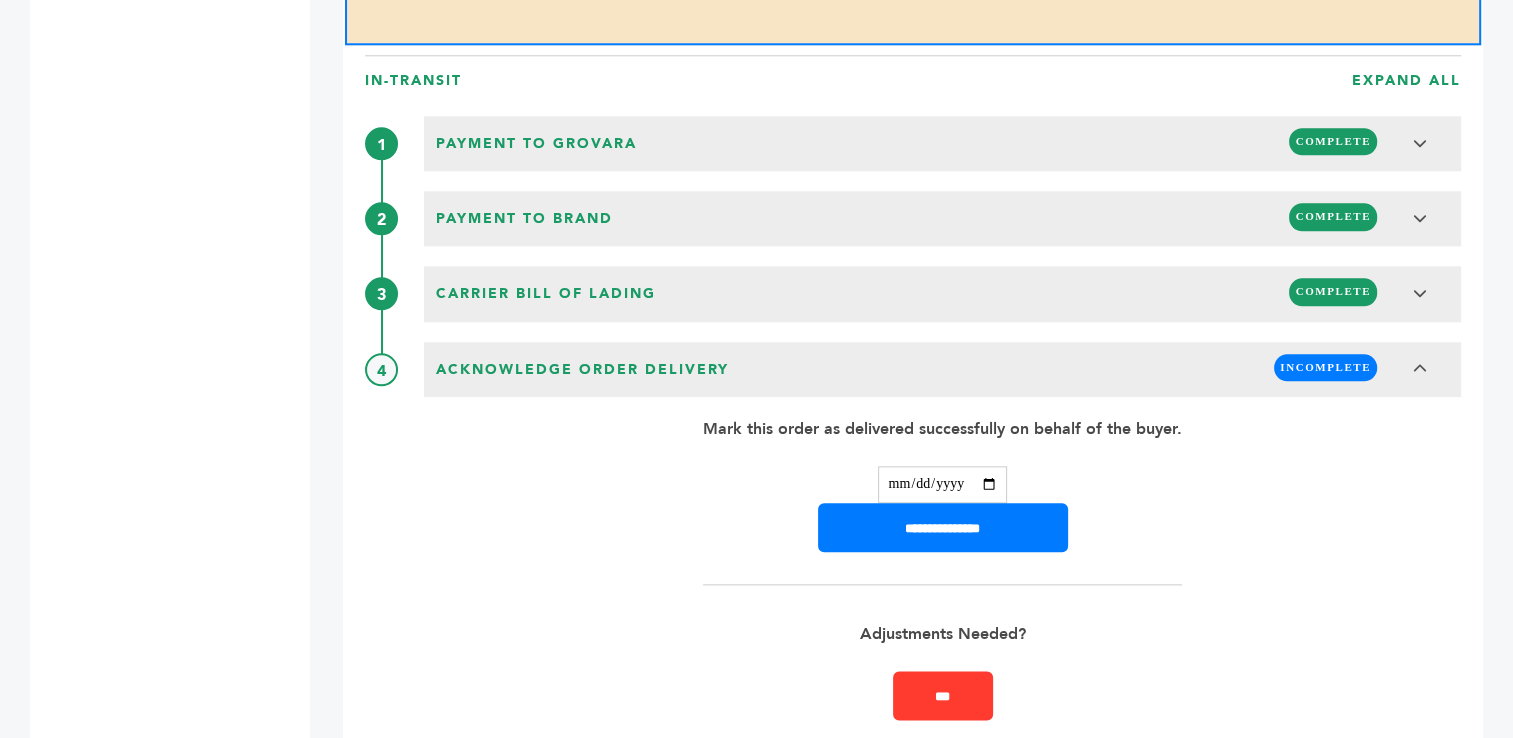 click at bounding box center [942, 484] 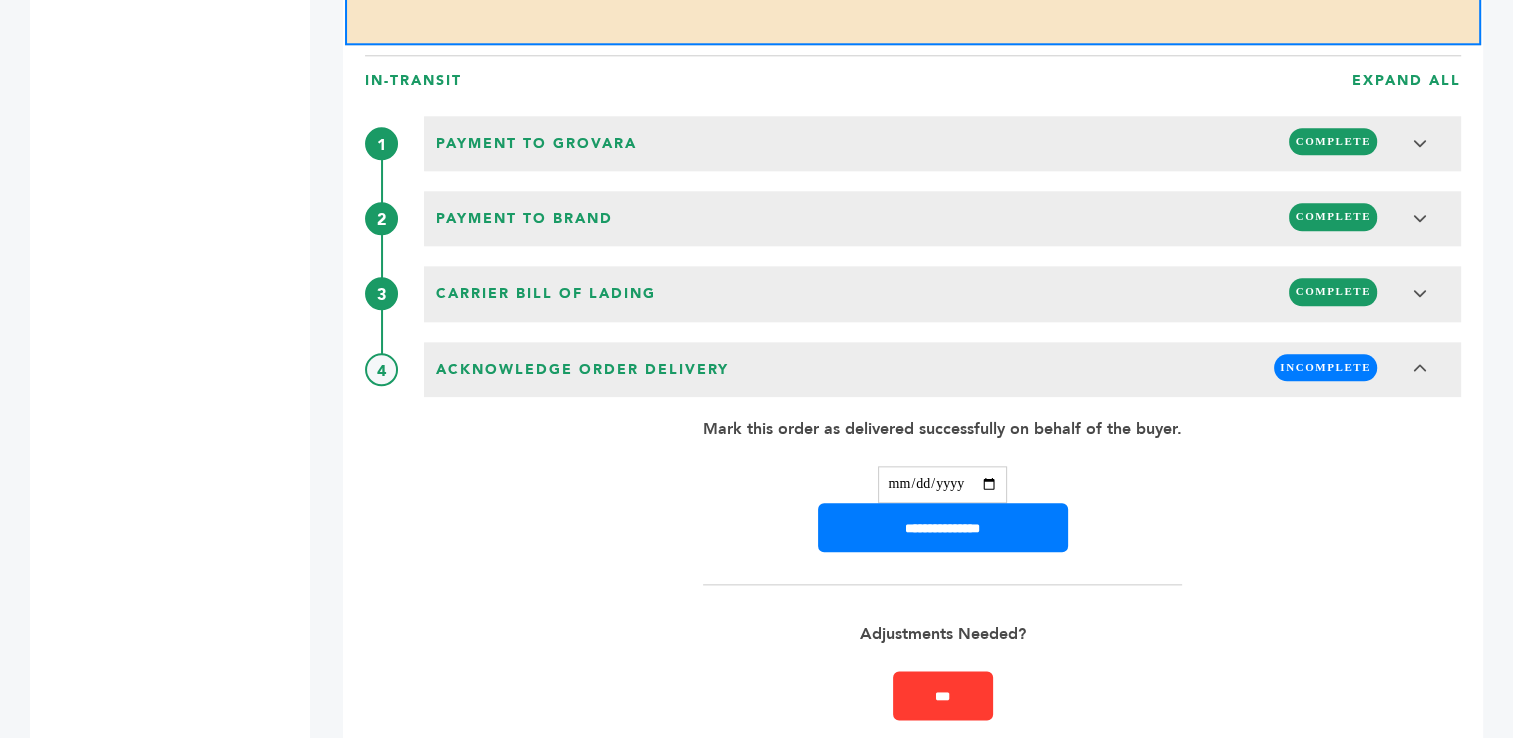 type on "**********" 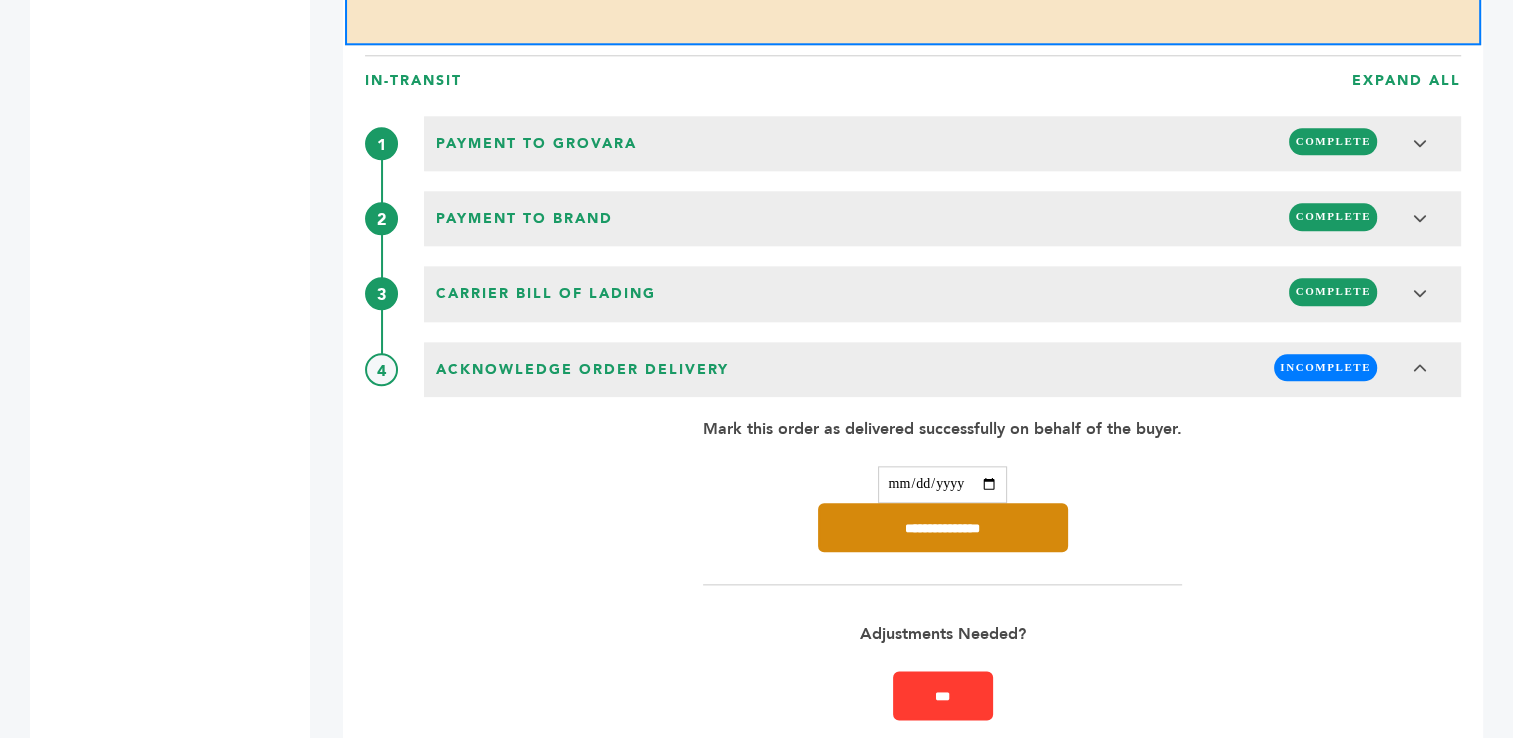 click on "**********" at bounding box center [943, 527] 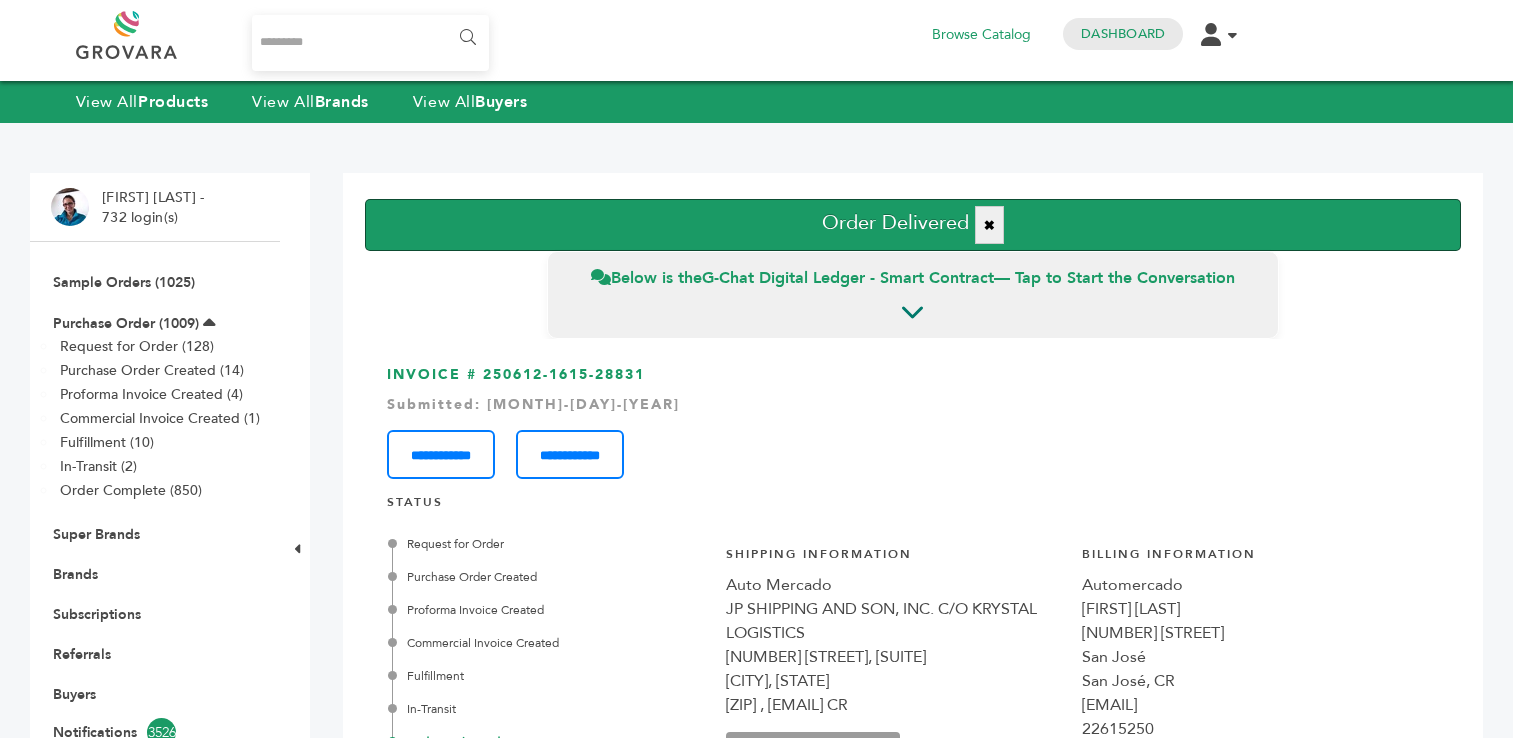 scroll, scrollTop: 0, scrollLeft: 0, axis: both 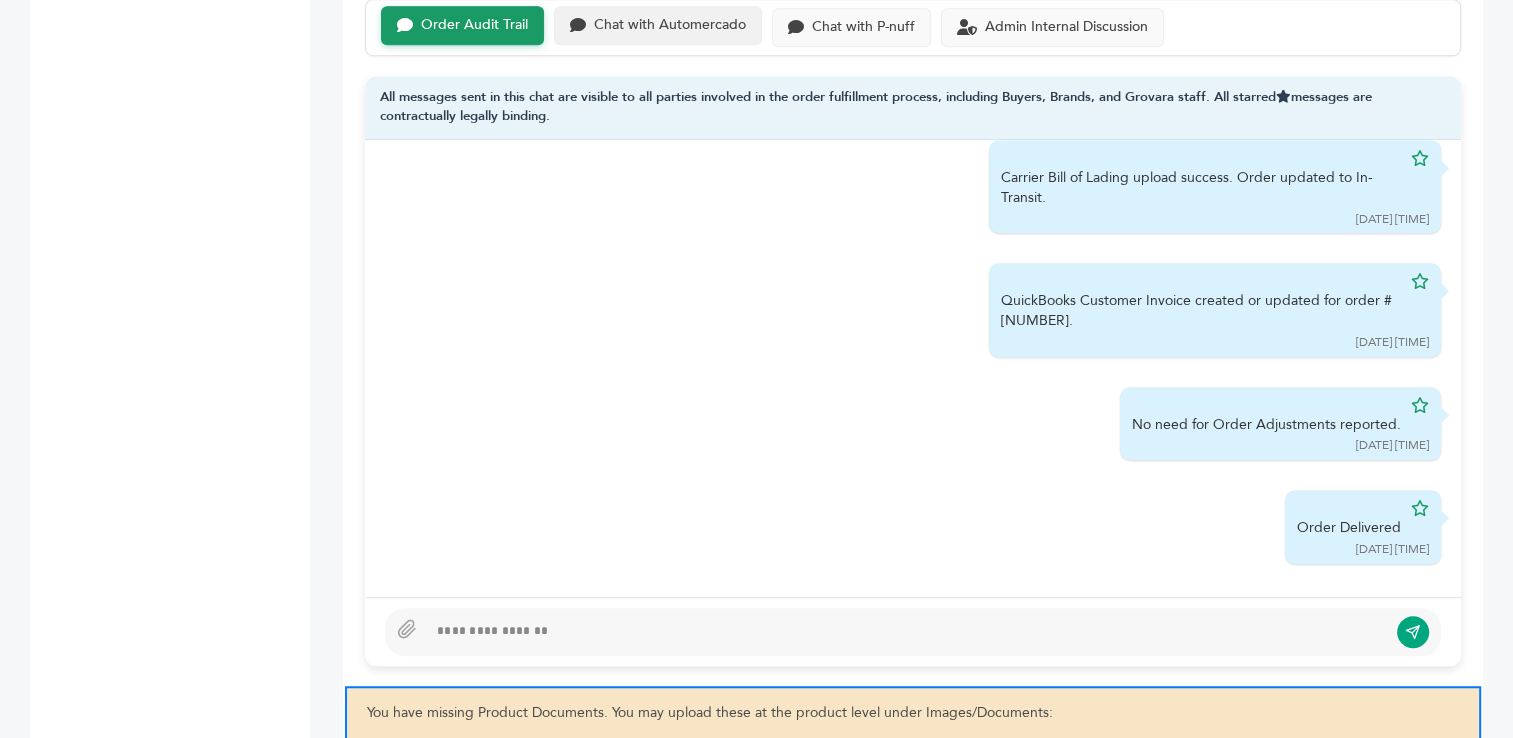 click on "Chat with Automercado" at bounding box center [474, 25] 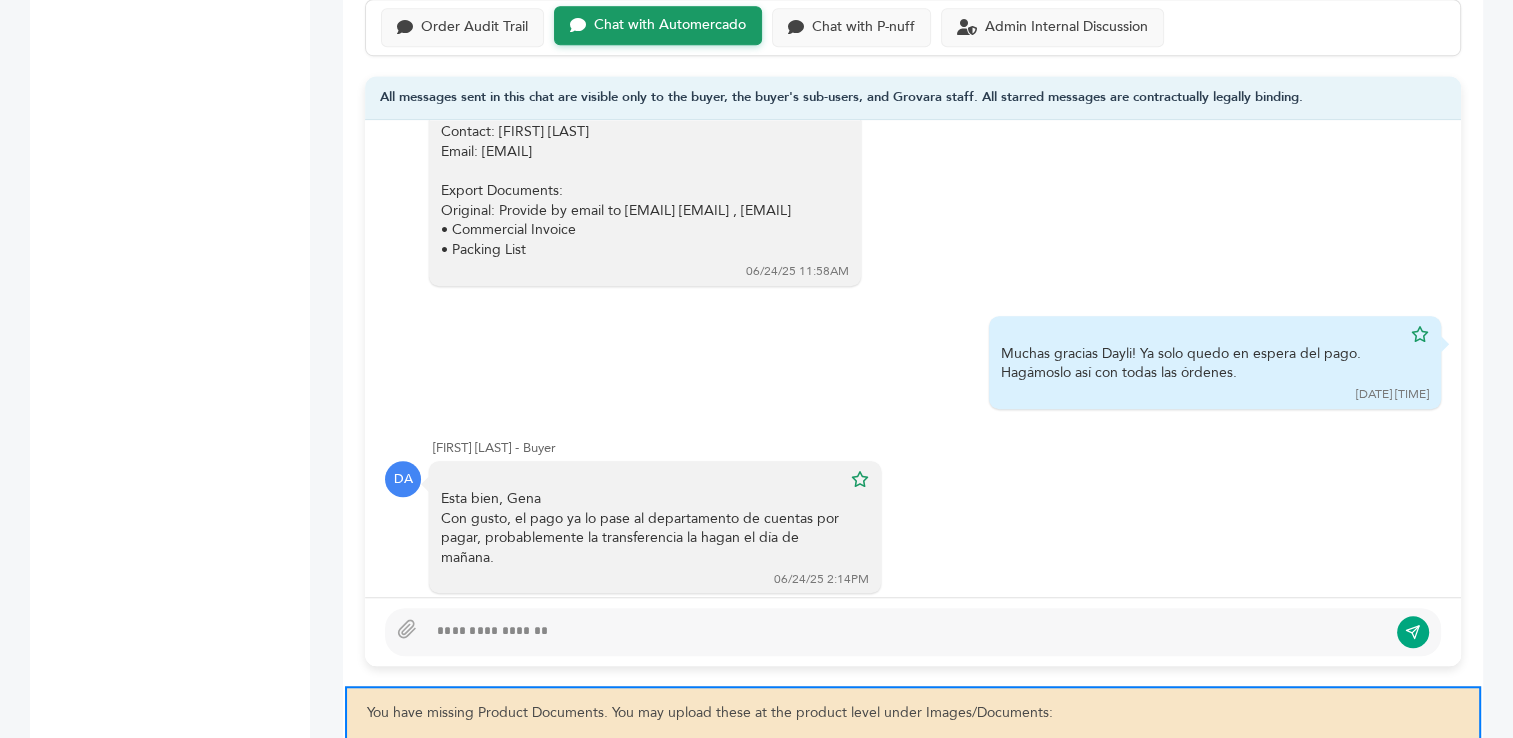 scroll, scrollTop: 1553, scrollLeft: 0, axis: vertical 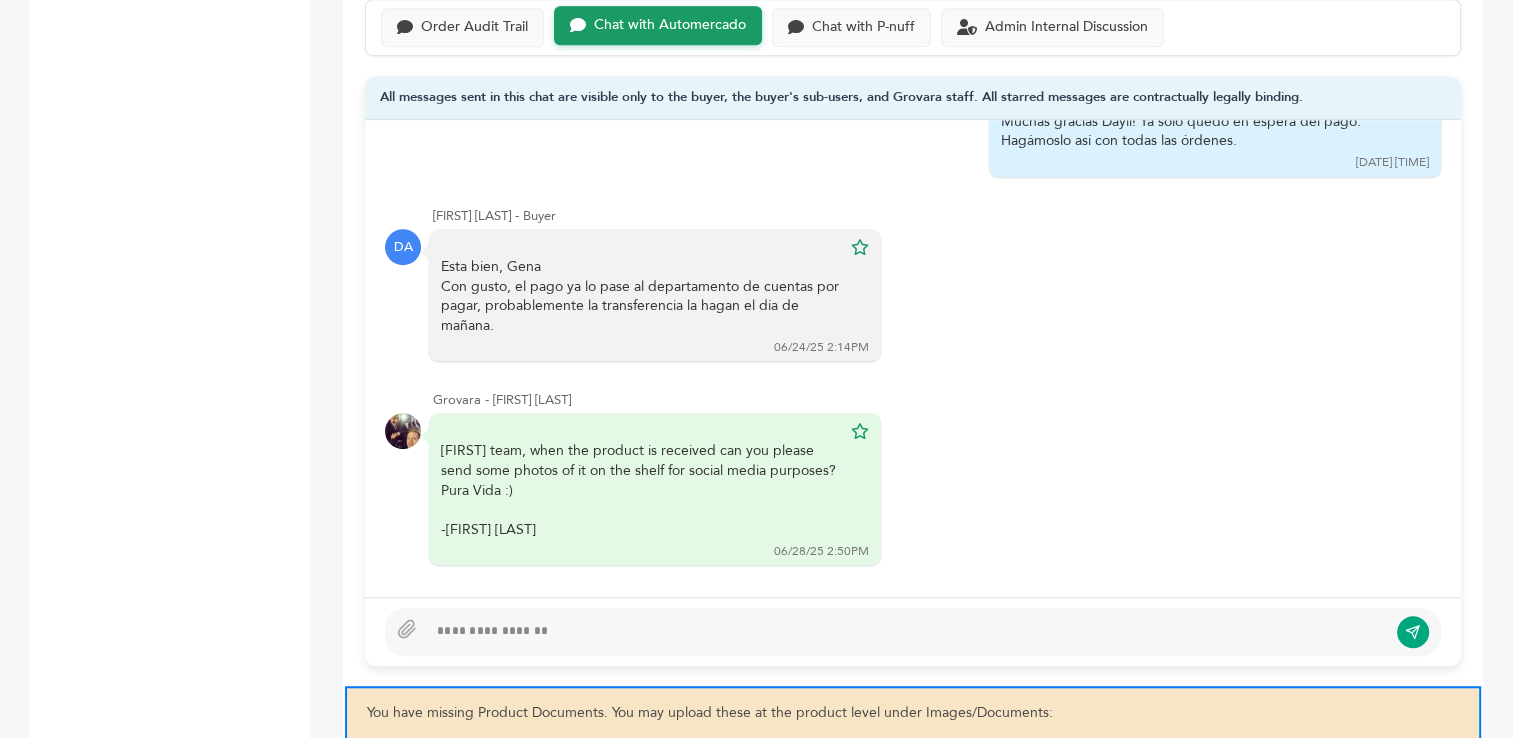 click at bounding box center [907, 632] 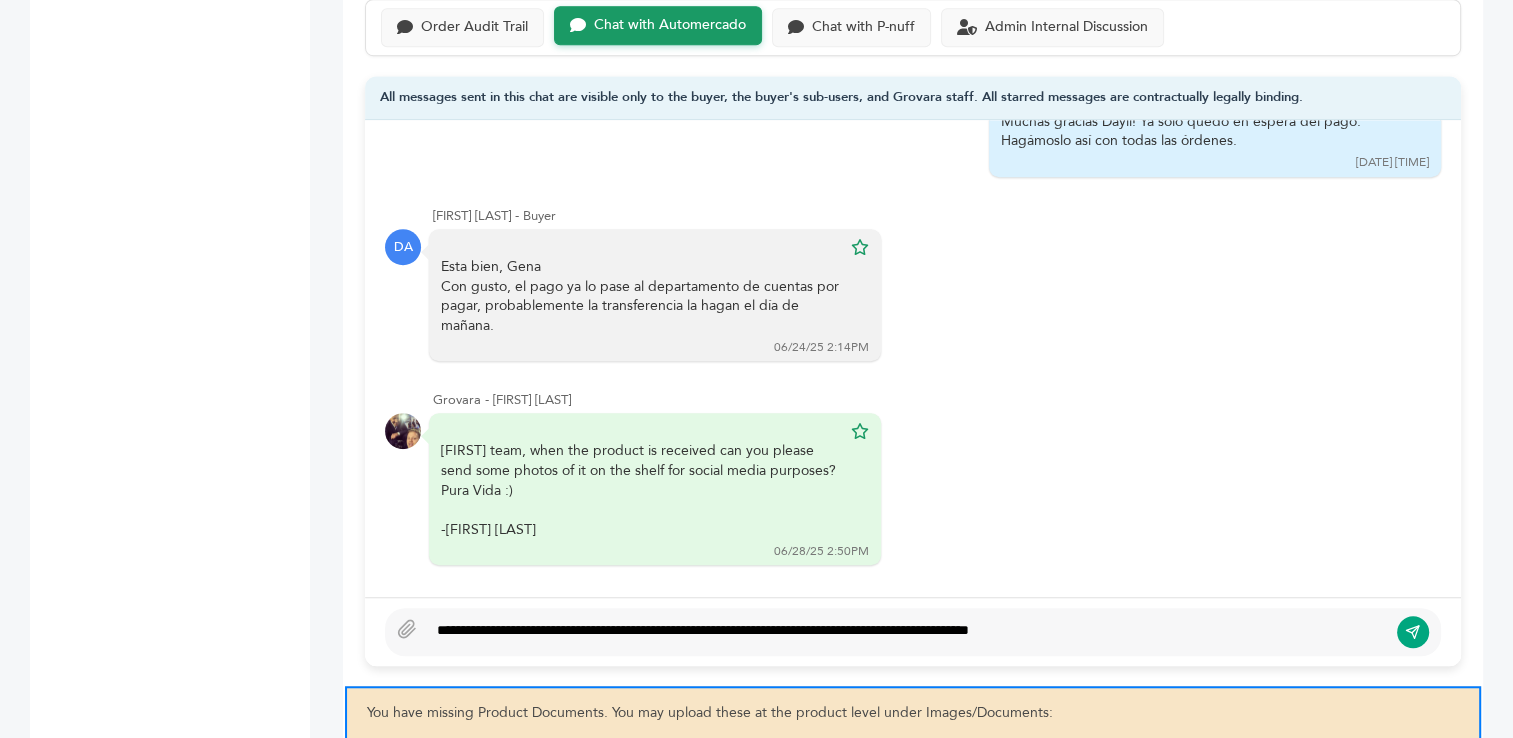 drag, startPoint x: 1408, startPoint y: 635, endPoint x: 838, endPoint y: 106, distance: 777.65094 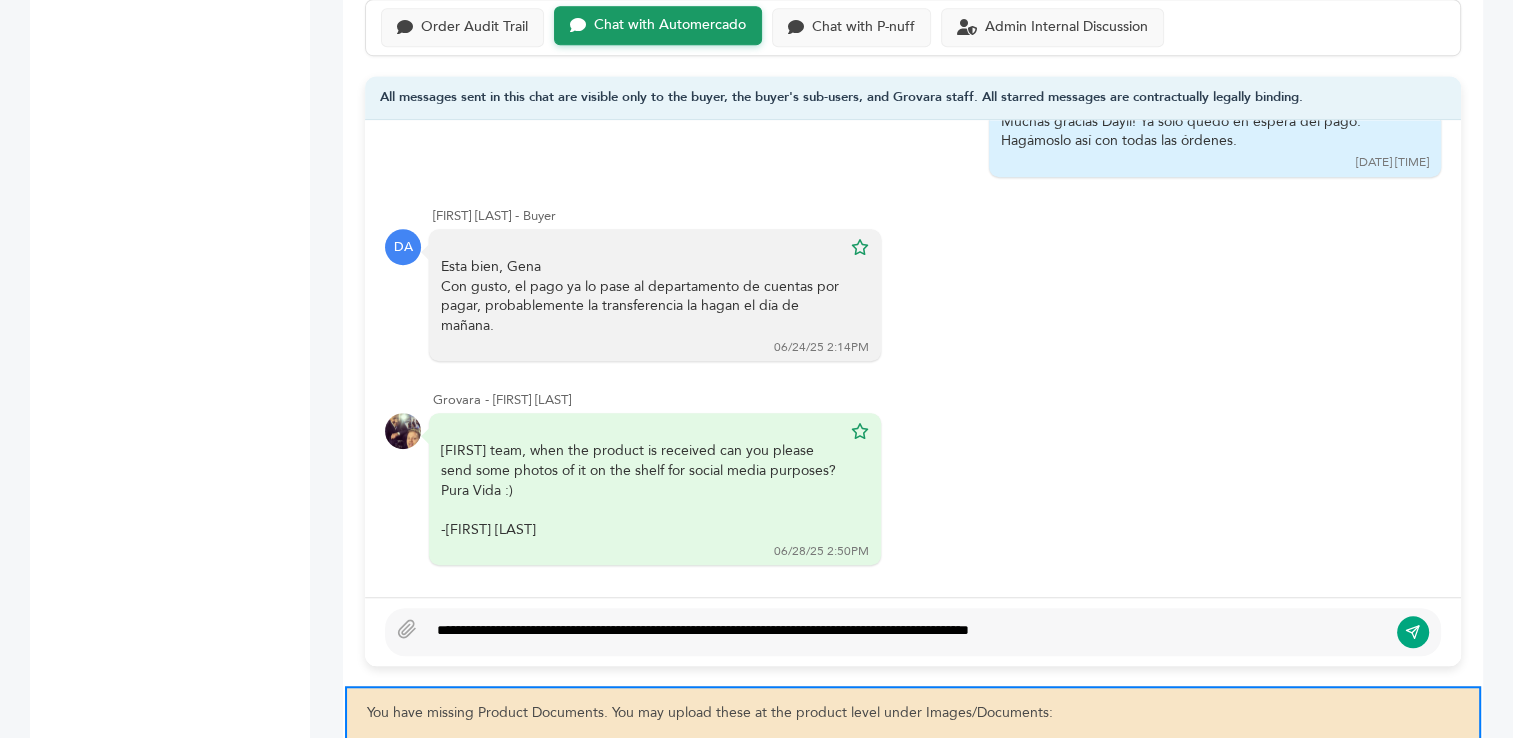 scroll, scrollTop: 1676, scrollLeft: 0, axis: vertical 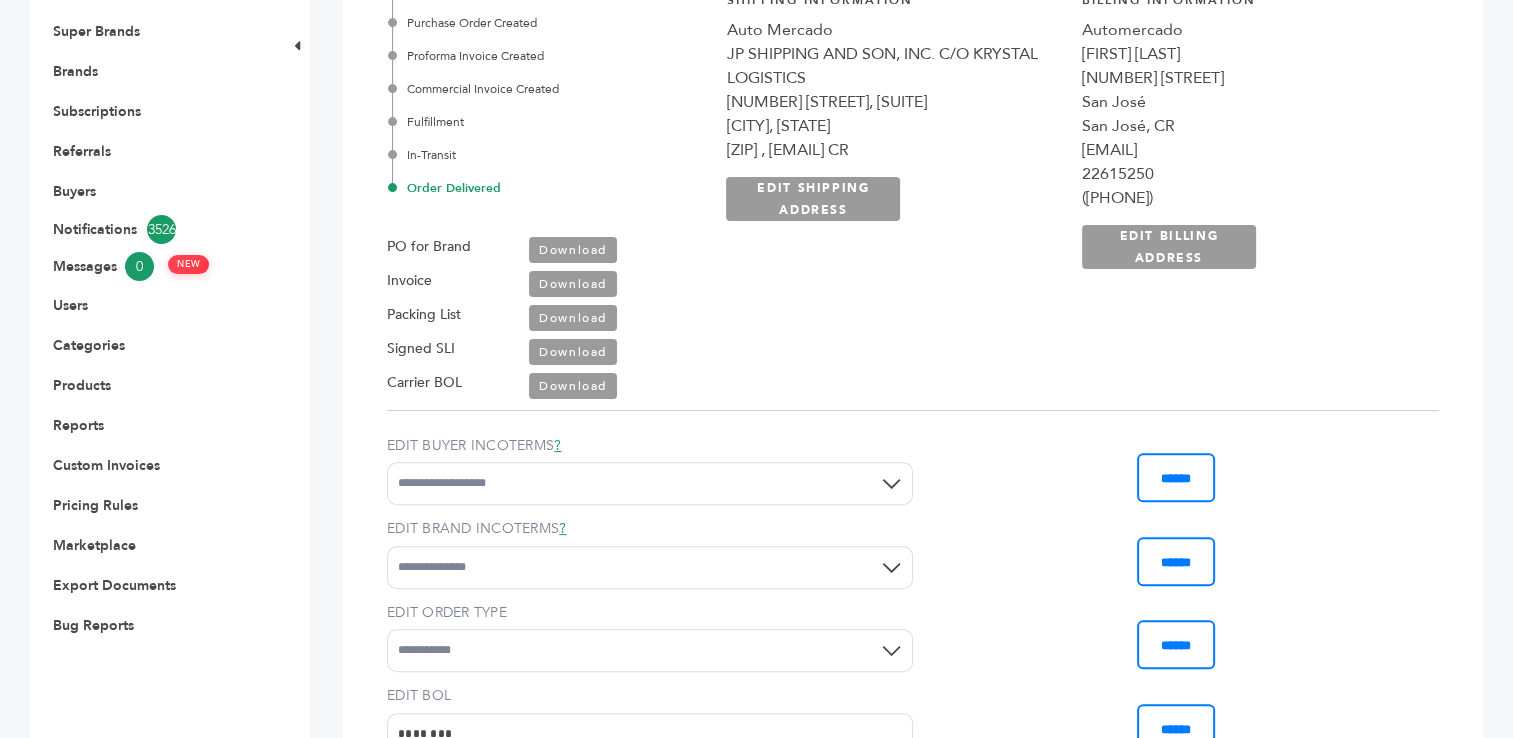click on "Download" at bounding box center (573, 284) 